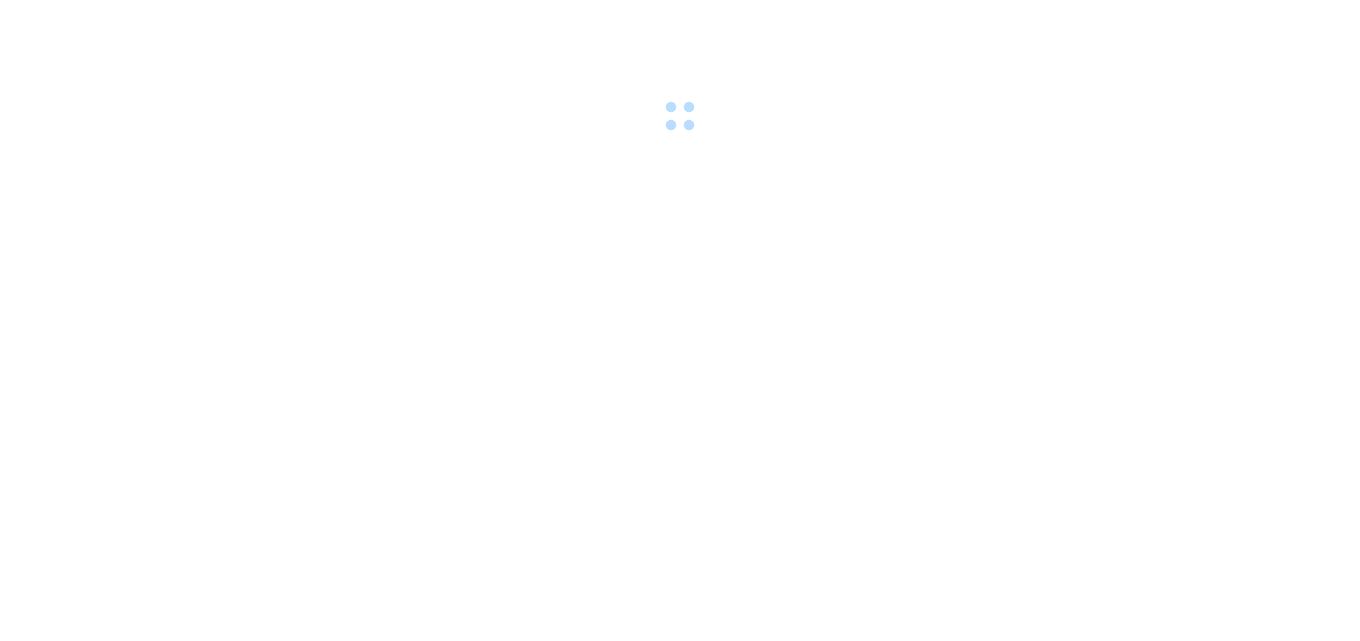 scroll, scrollTop: 0, scrollLeft: 0, axis: both 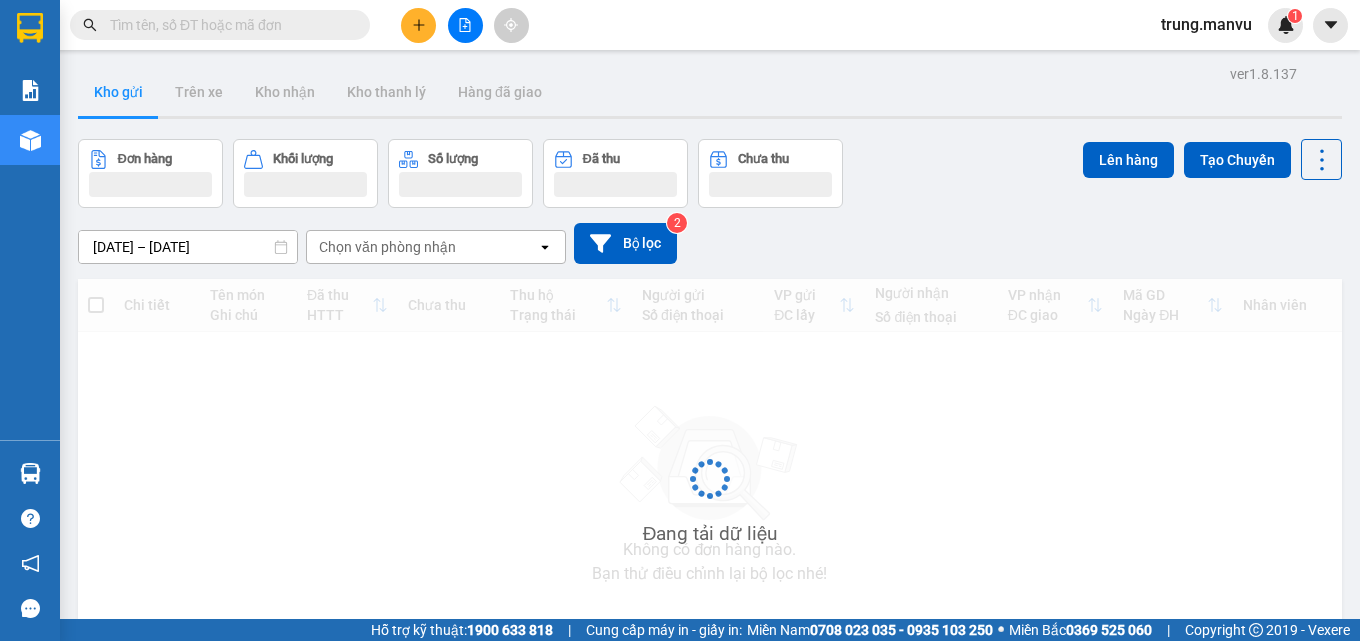 click at bounding box center (228, 25) 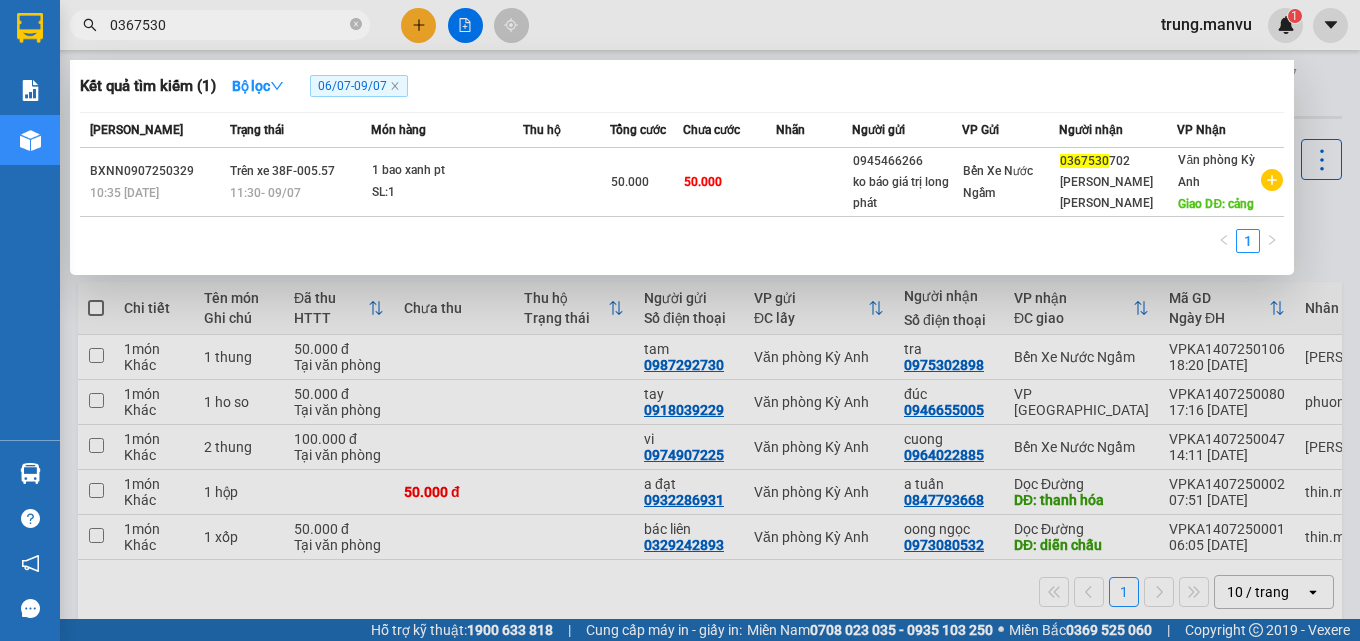 type on "0367530" 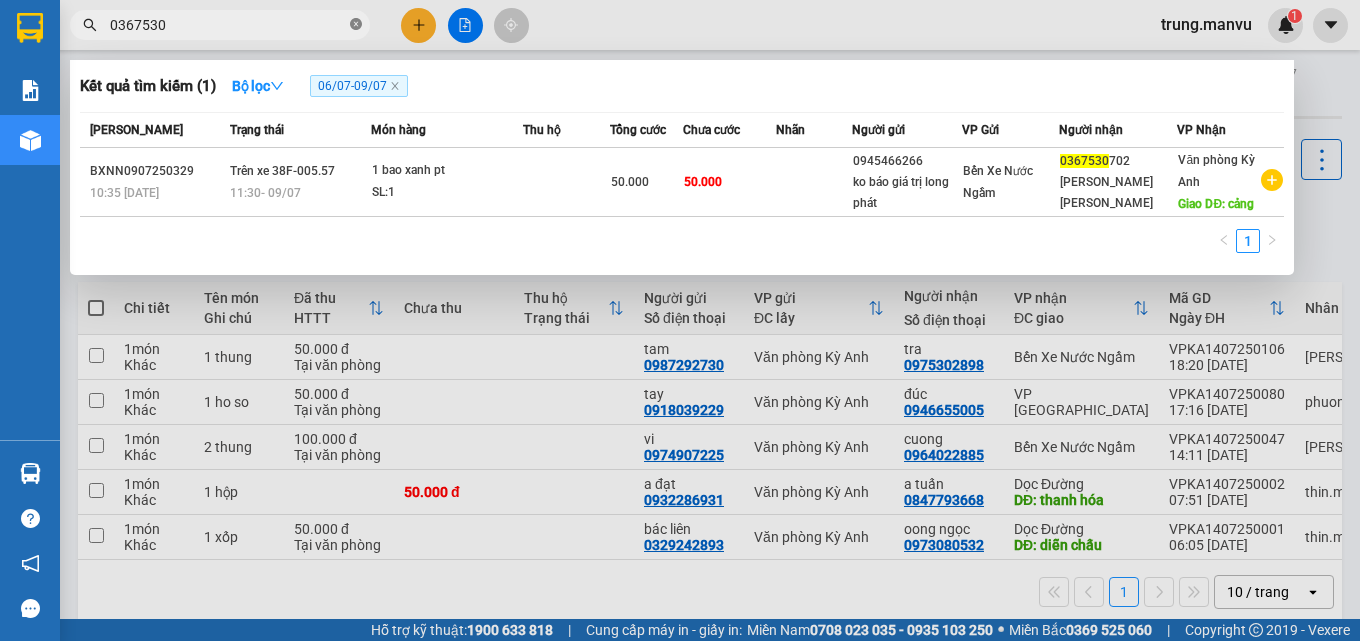 click 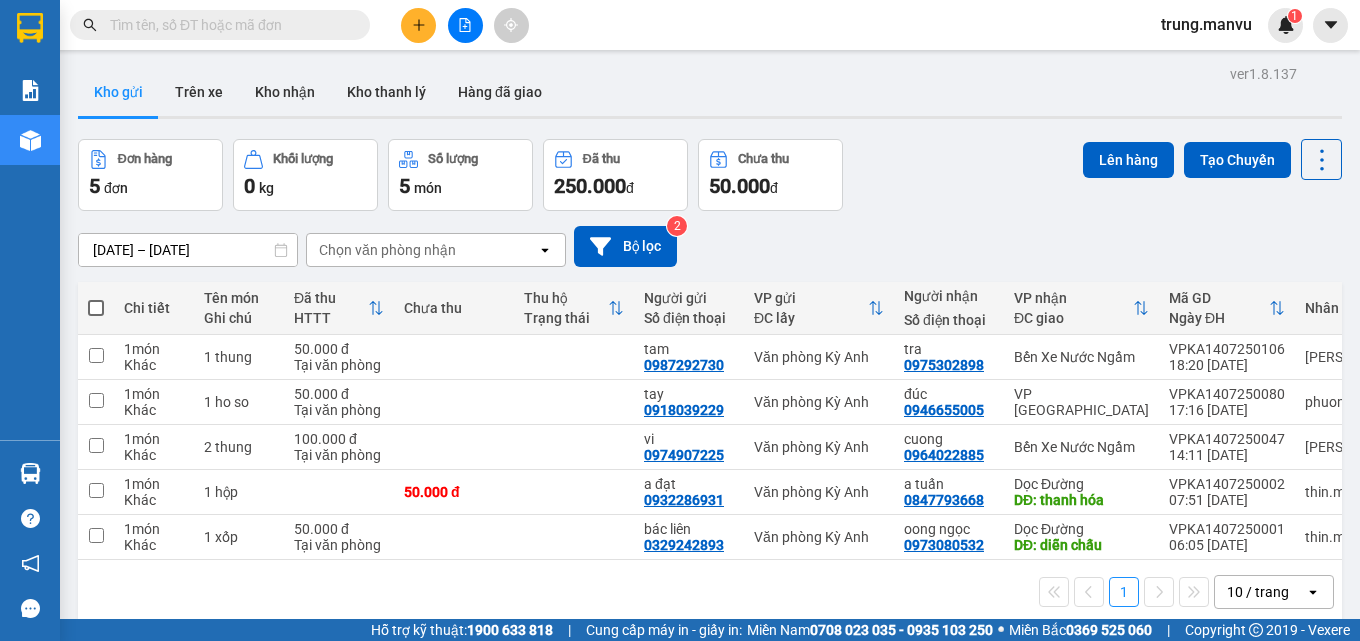 click at bounding box center [228, 25] 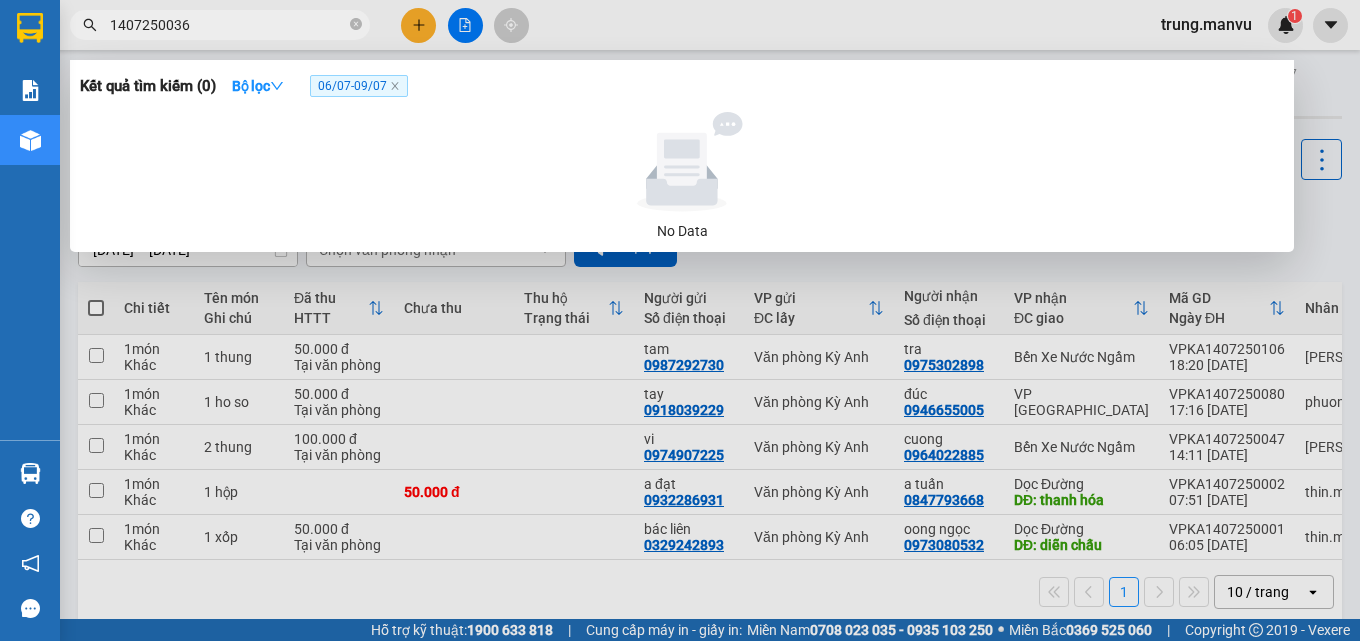 type on "1407250036" 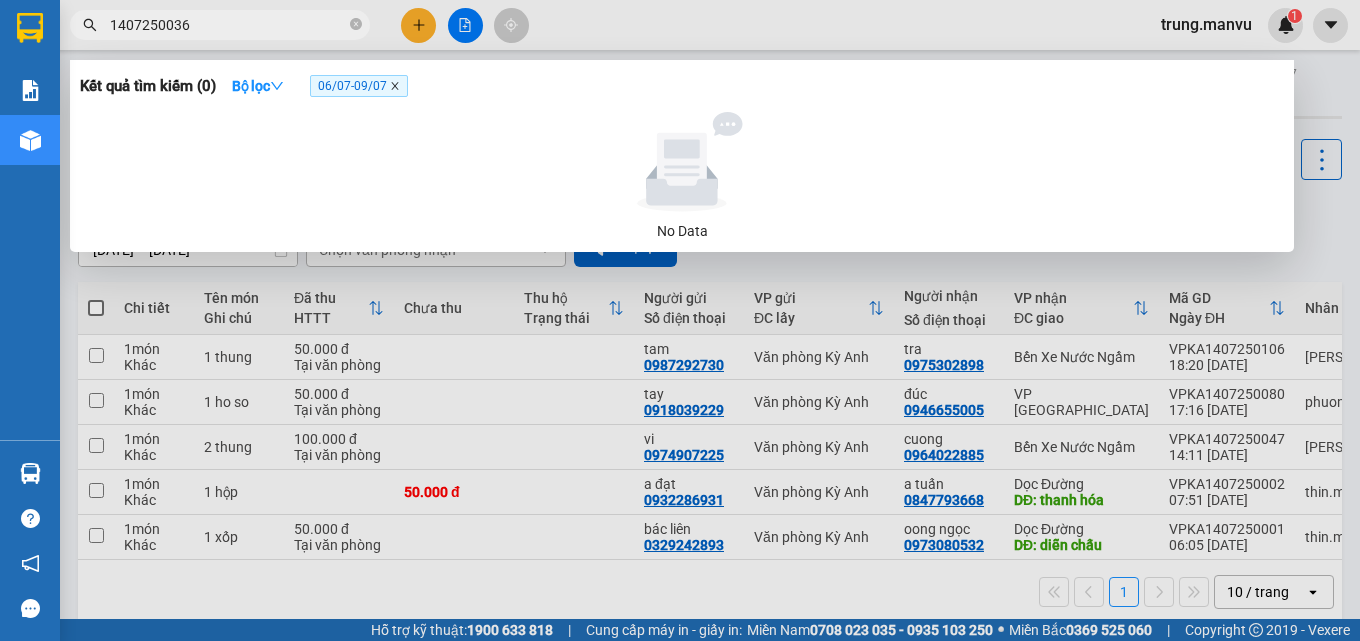 click 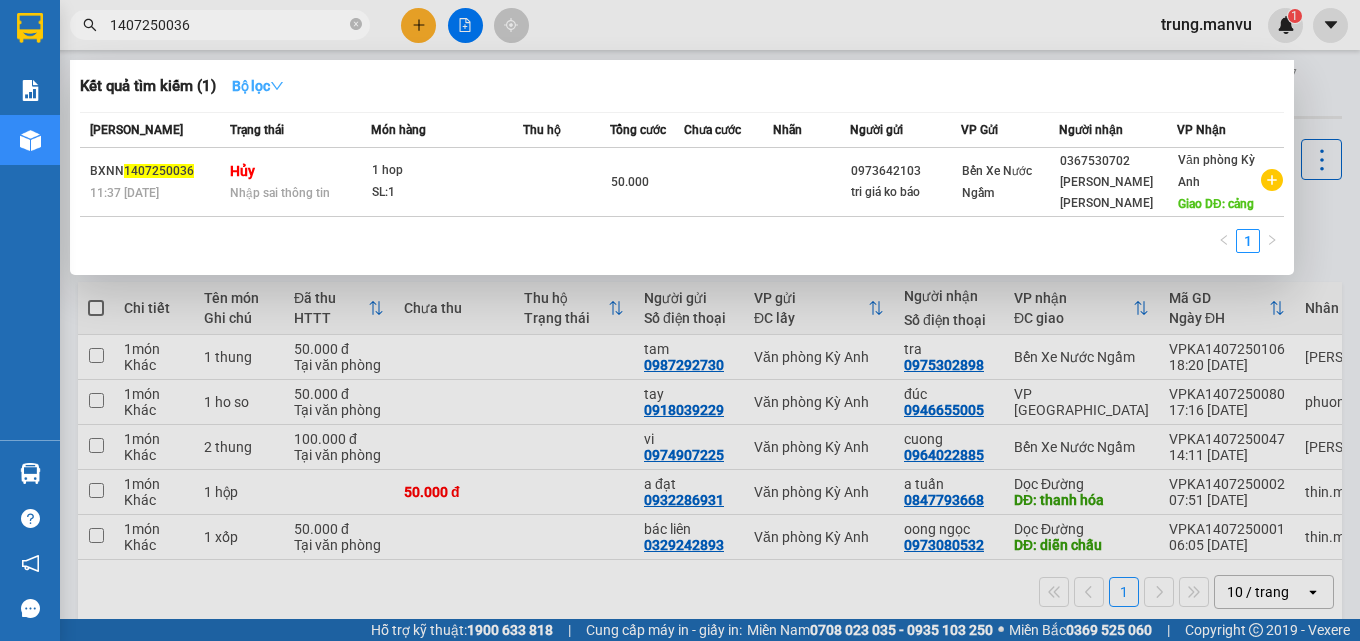 click 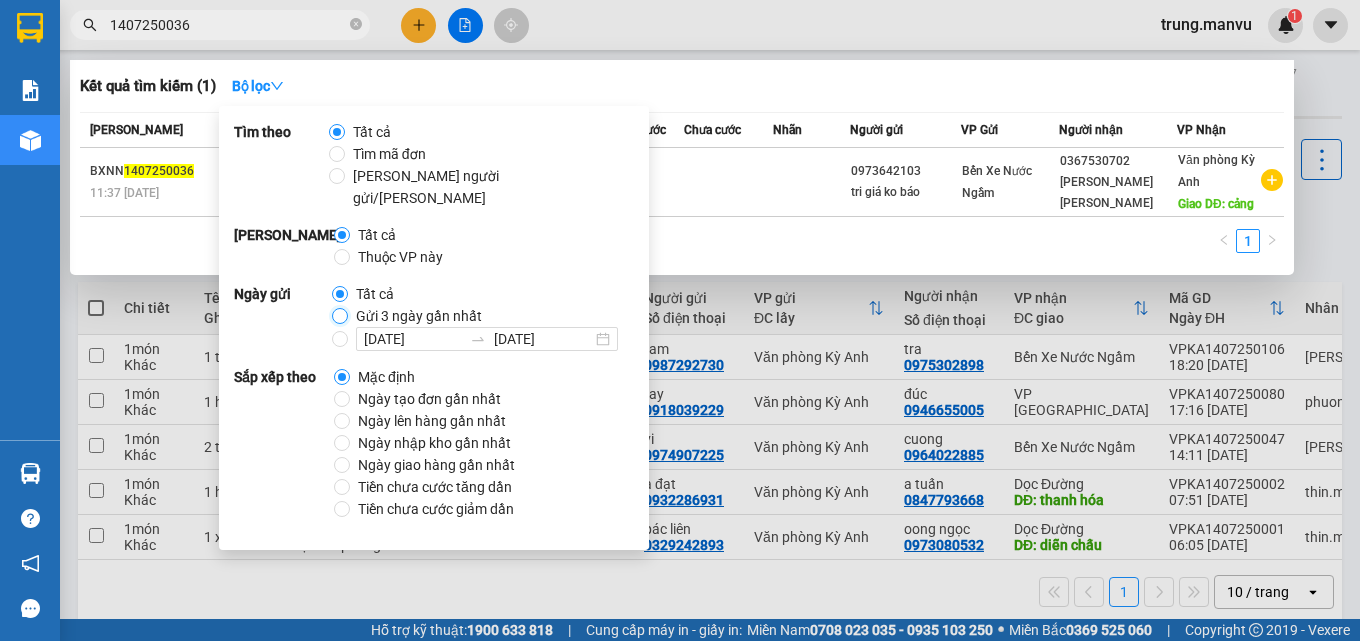 click on "Gửi 3 ngày gần nhất" at bounding box center (340, 316) 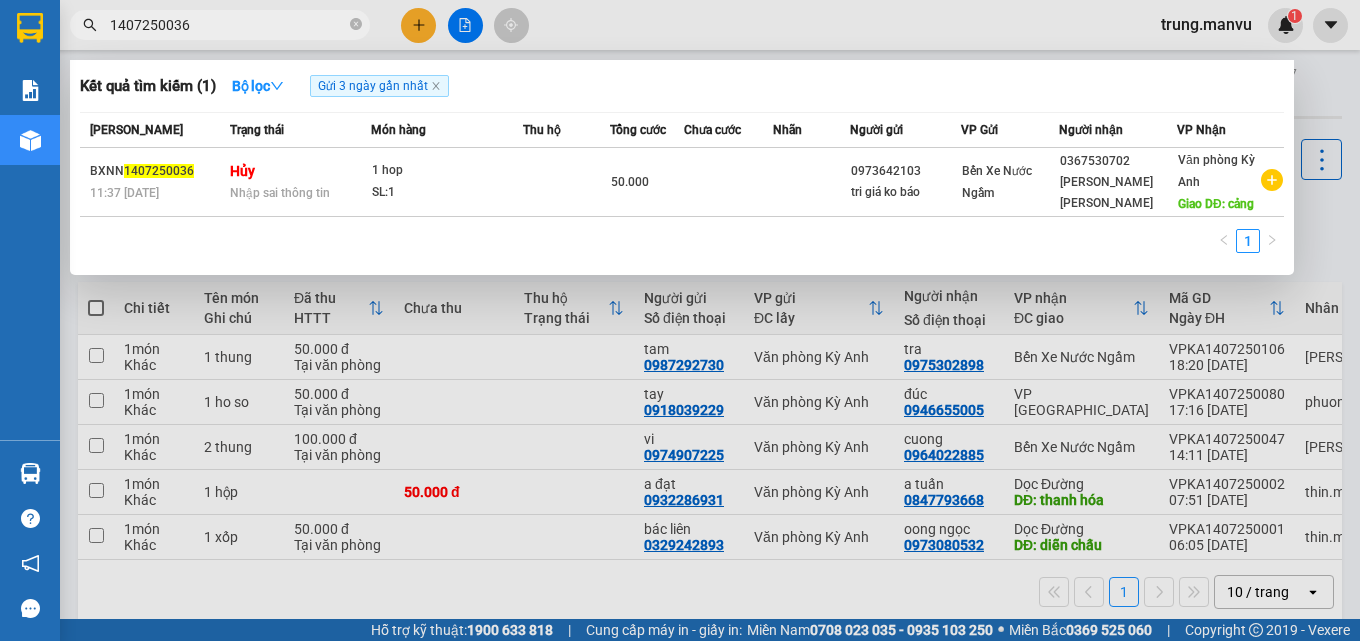 click on "1" at bounding box center (682, 247) 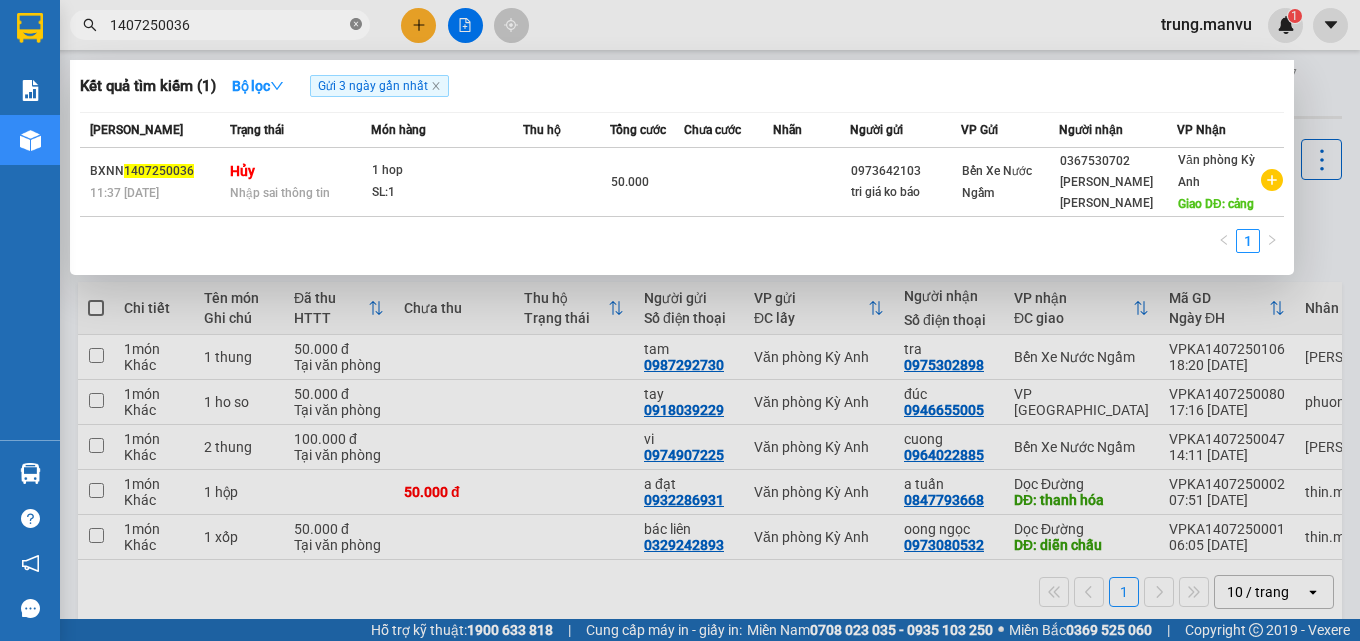 click 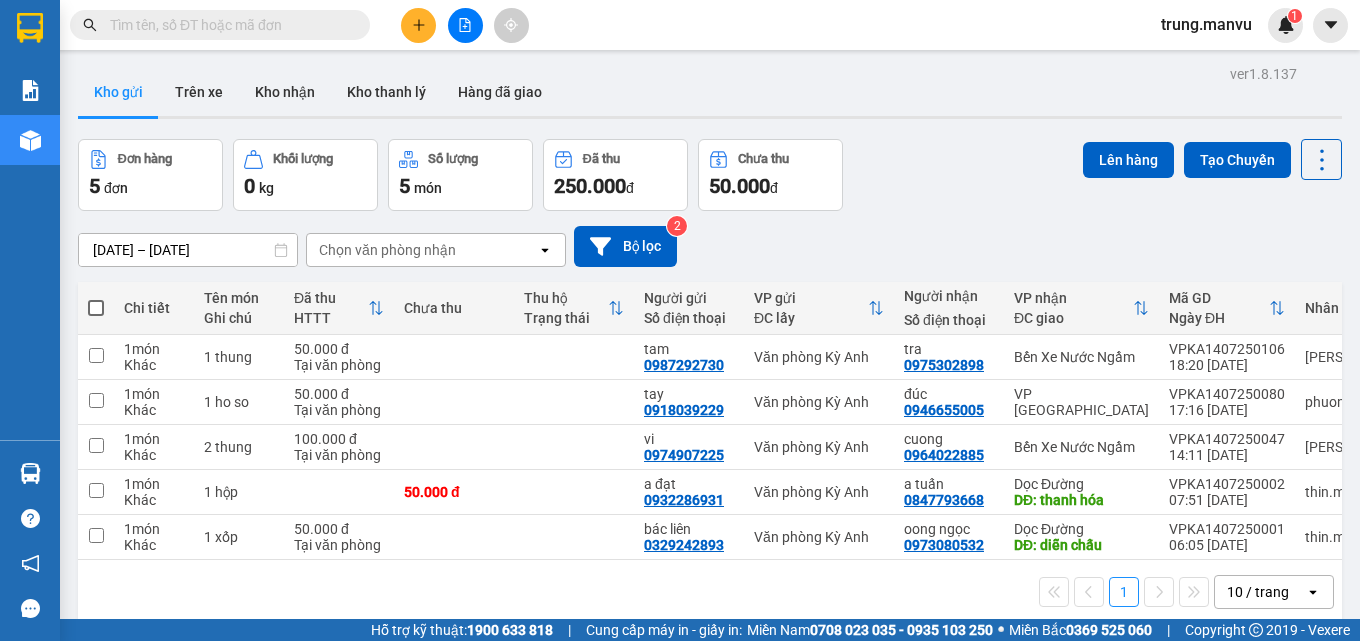 click at bounding box center [228, 25] 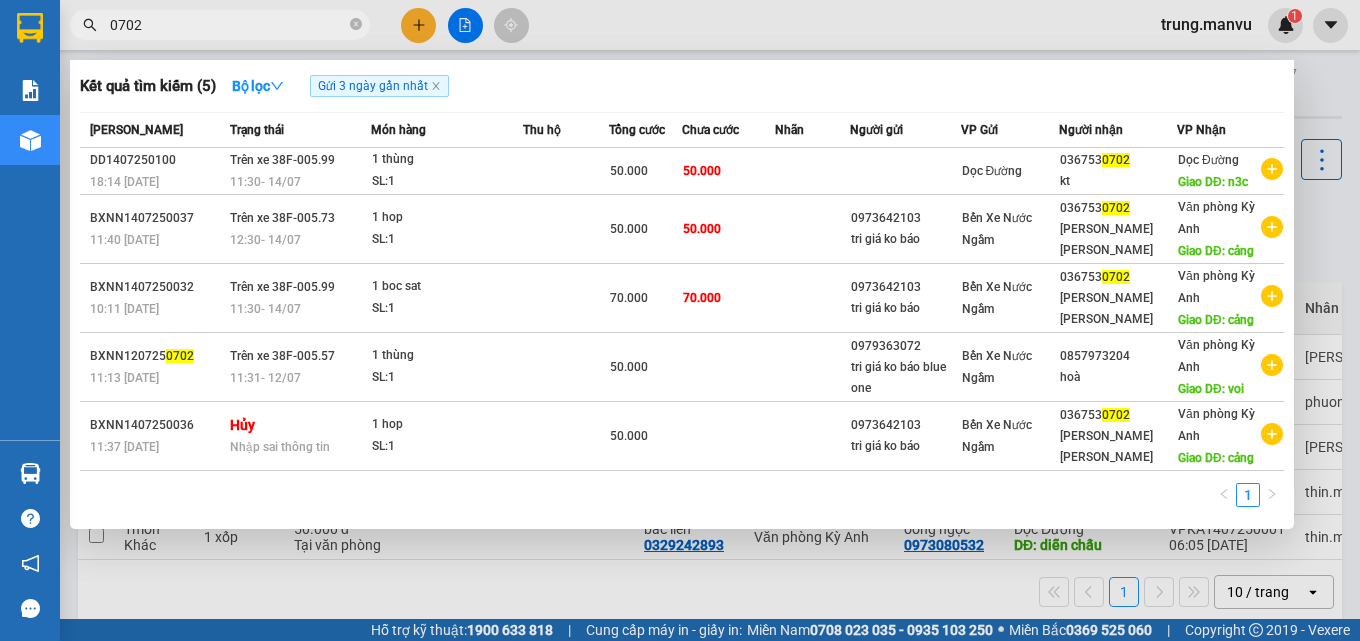 type on "0702" 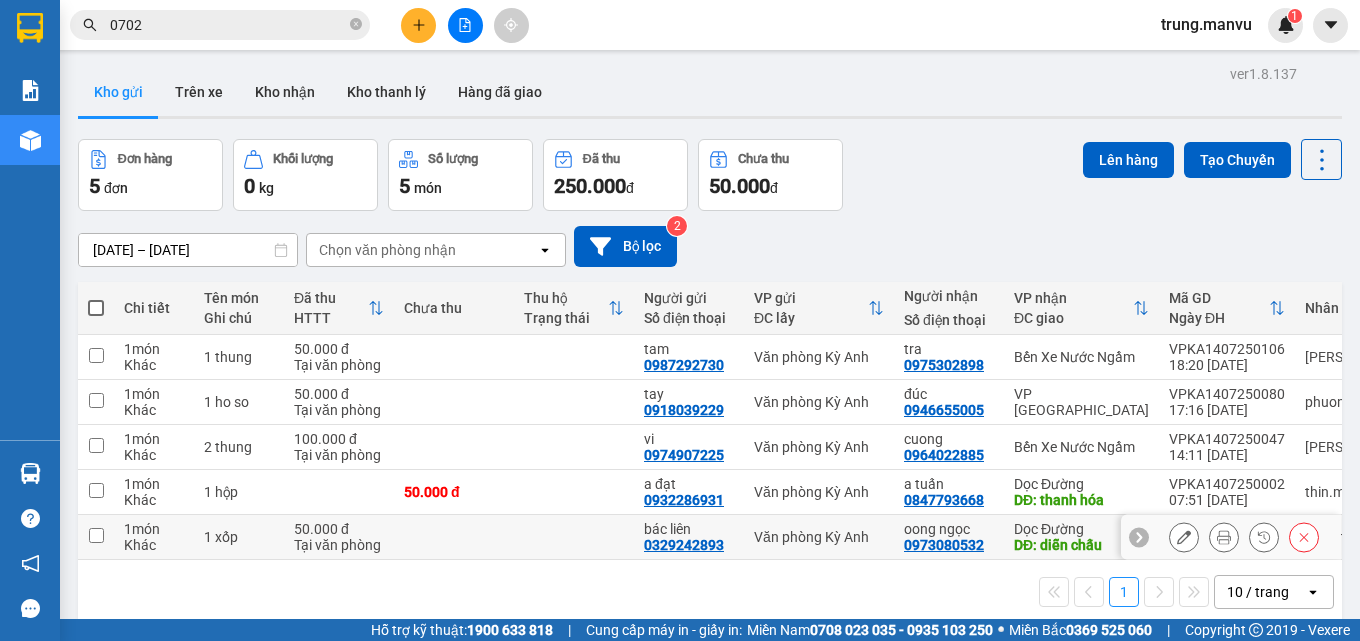 click on "[PERSON_NAME]  0973080532" at bounding box center [949, 537] 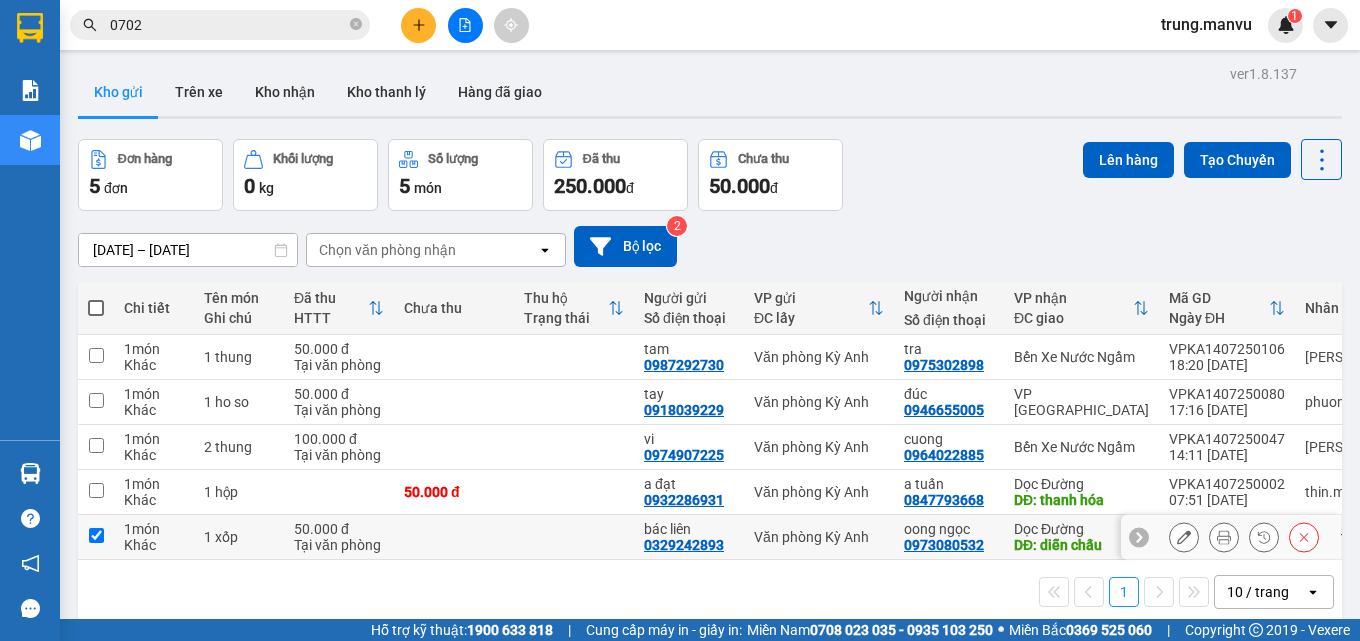 checkbox on "true" 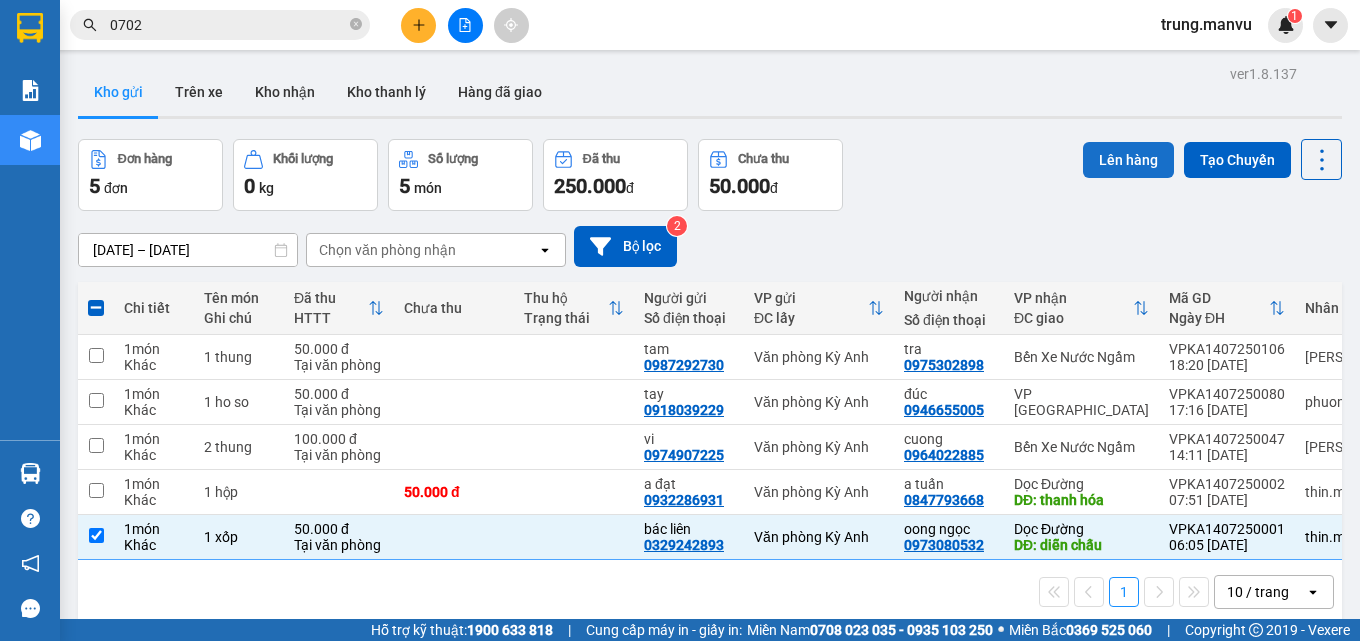 click on "Lên hàng" at bounding box center (1128, 160) 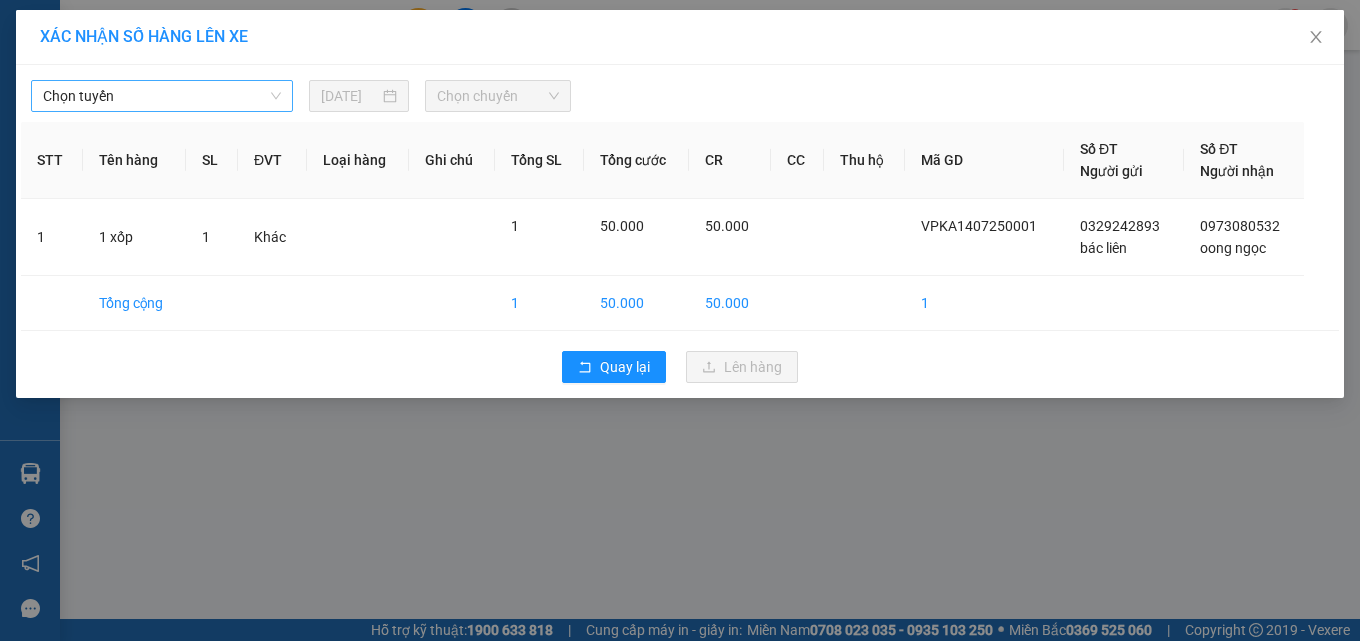 click on "Chọn tuyến" at bounding box center [162, 96] 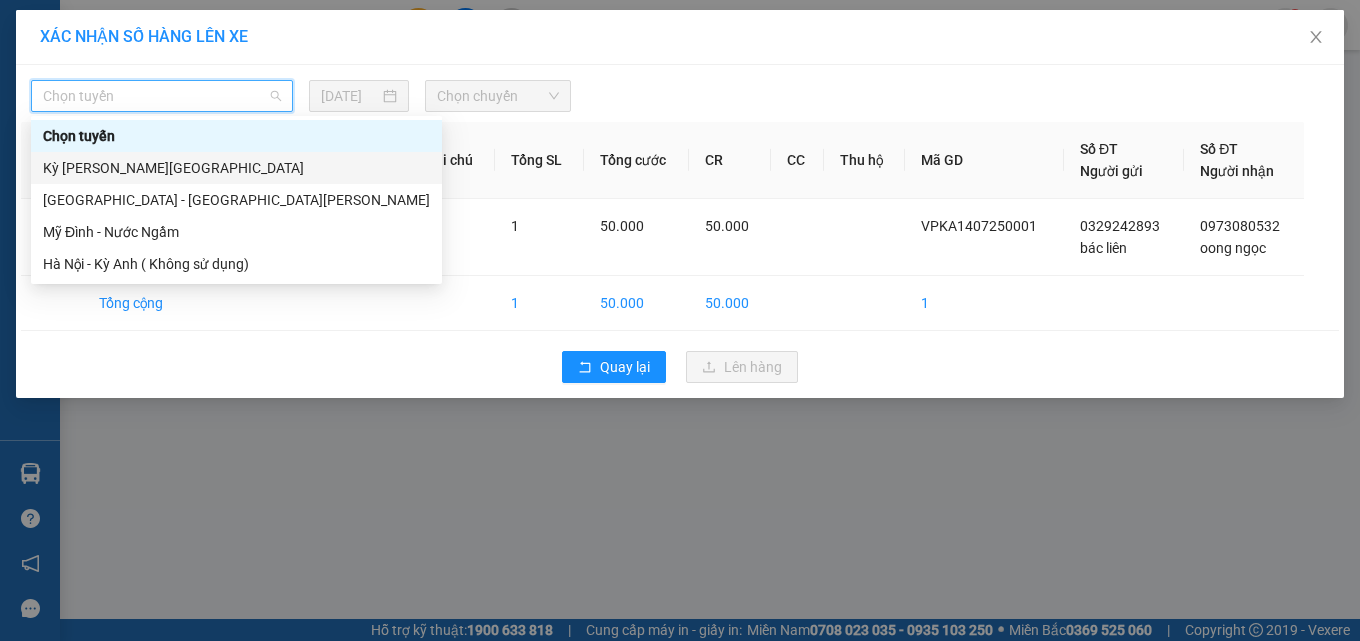 click on "Kỳ [PERSON_NAME][GEOGRAPHIC_DATA]" at bounding box center (236, 168) 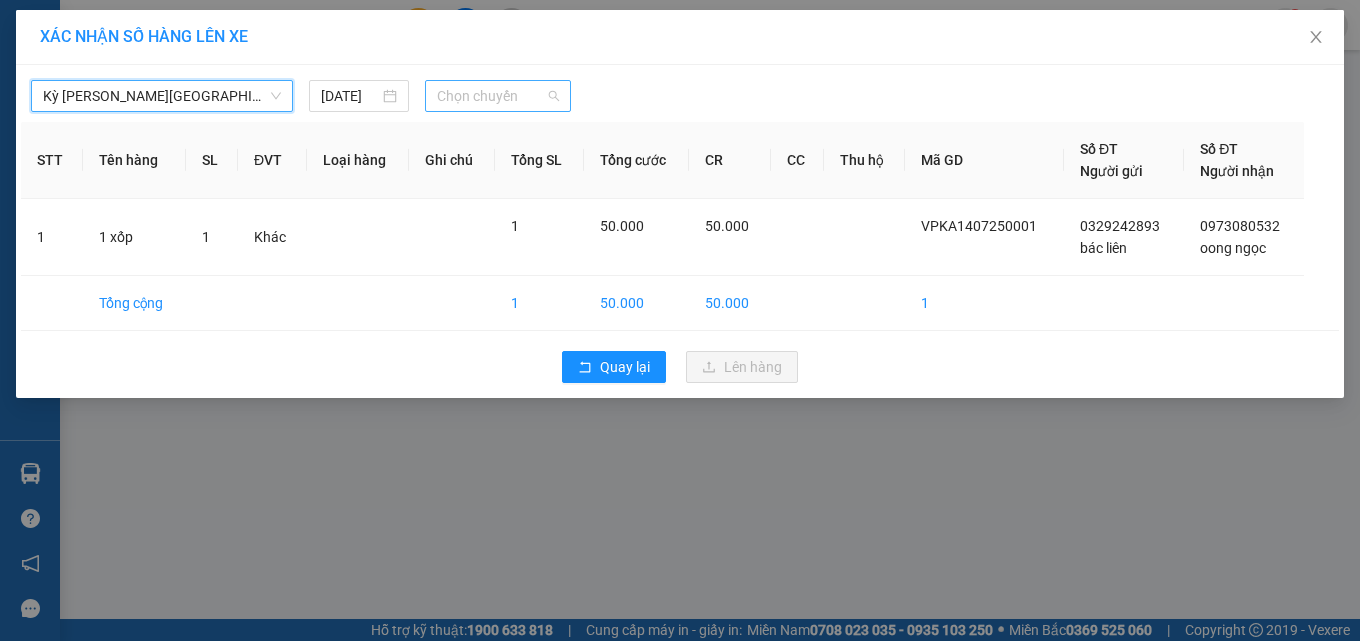 click on "Chọn chuyến" at bounding box center (498, 96) 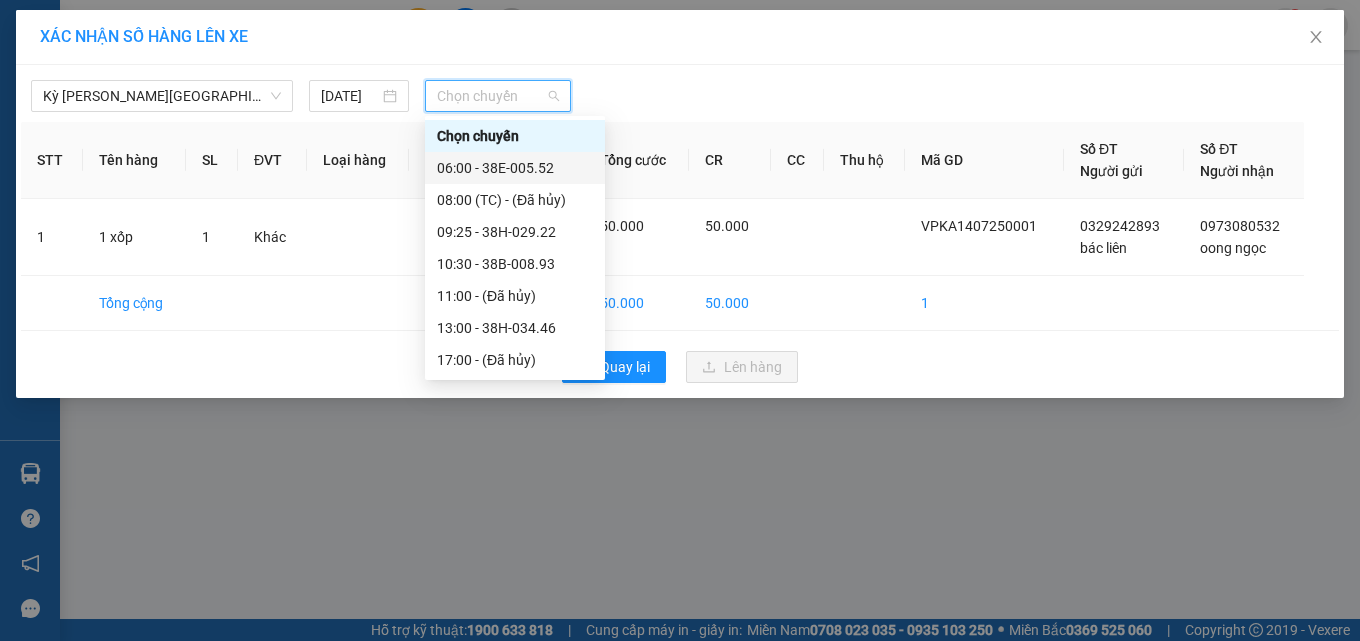 click on "06:00     - 38E-005.52" at bounding box center (515, 168) 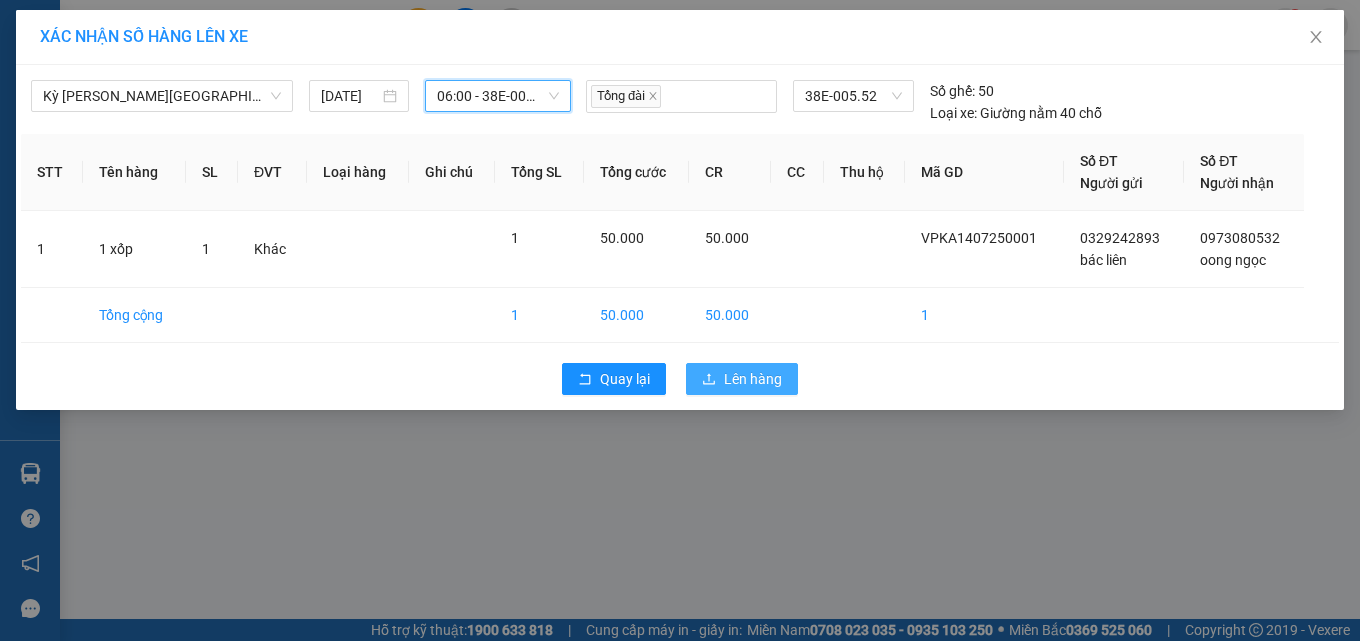 click 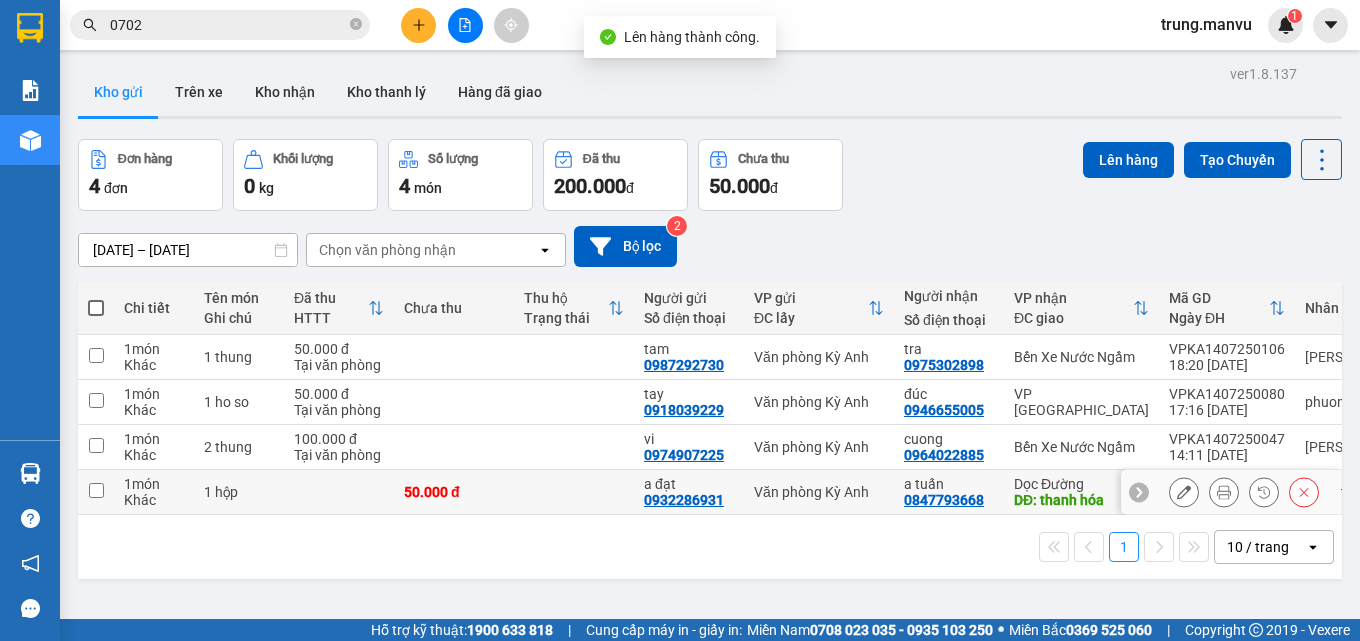 click on "0847793668" at bounding box center [944, 500] 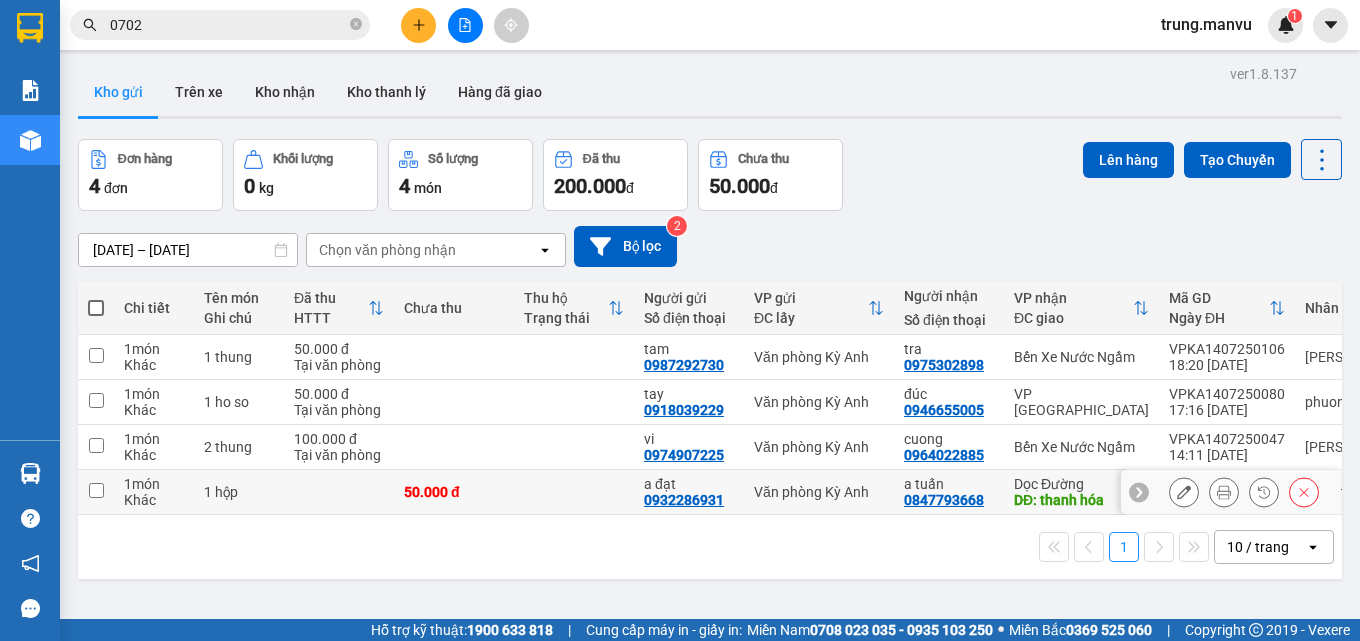 click on "DĐ: thanh hóa" at bounding box center (1081, 500) 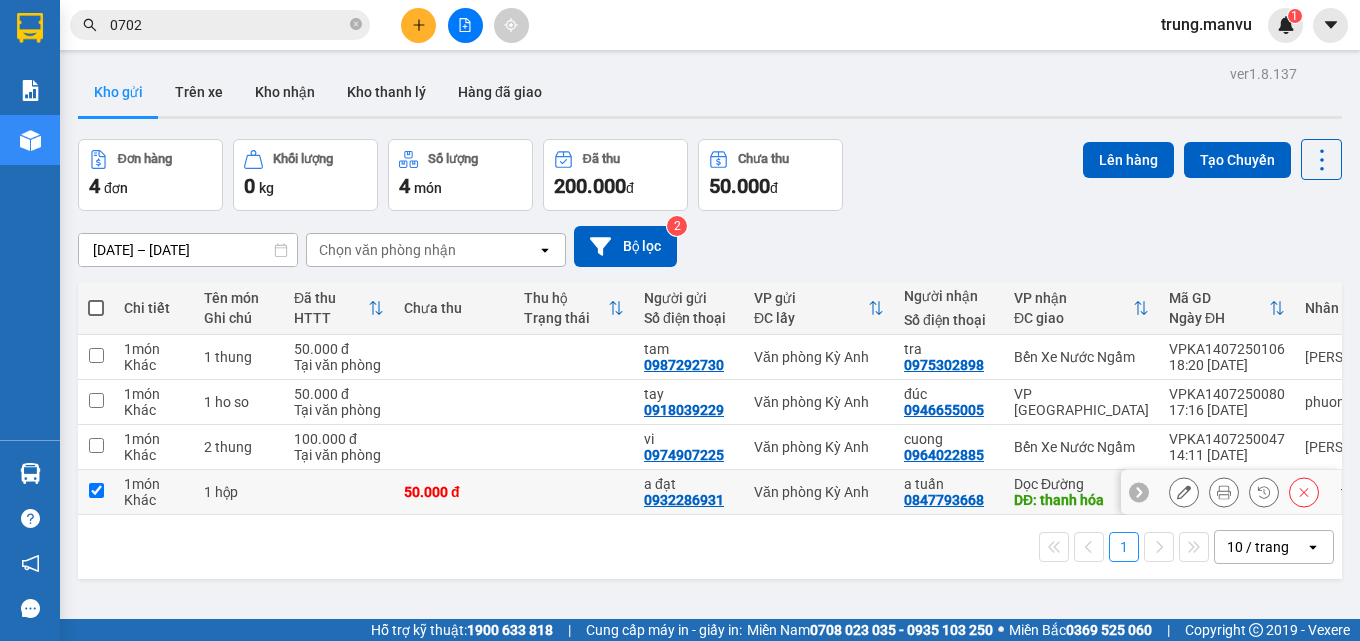 checkbox on "true" 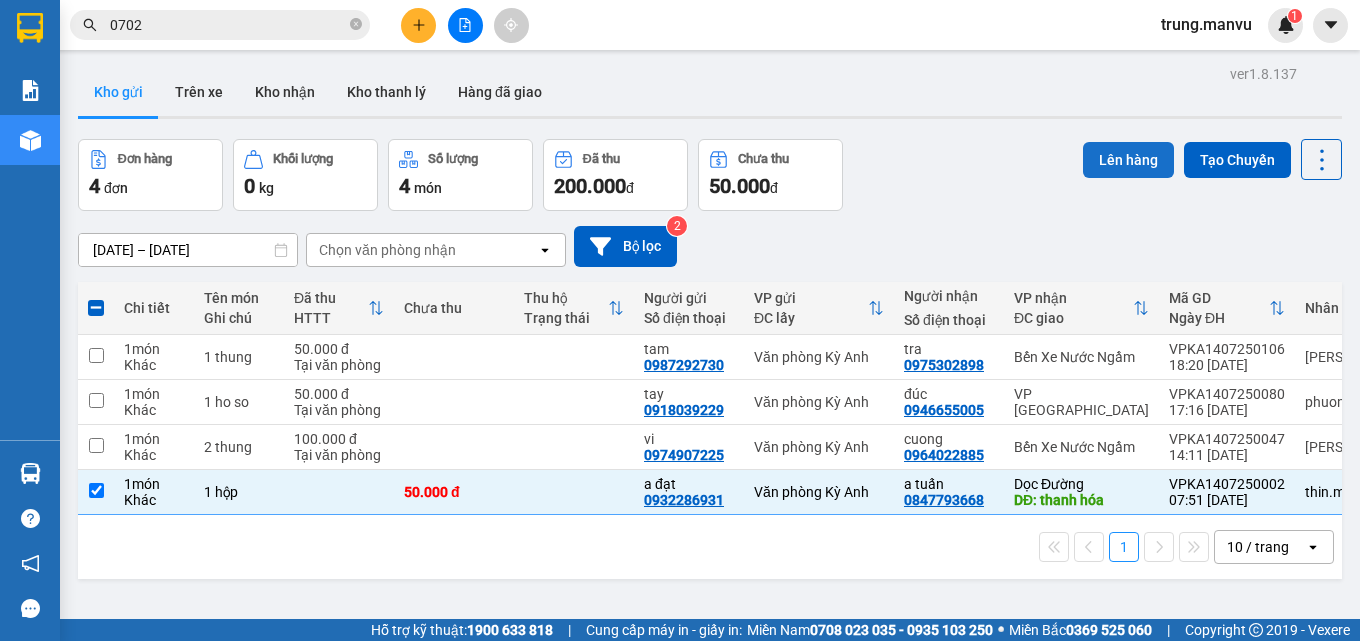 click on "Lên hàng" at bounding box center [1128, 160] 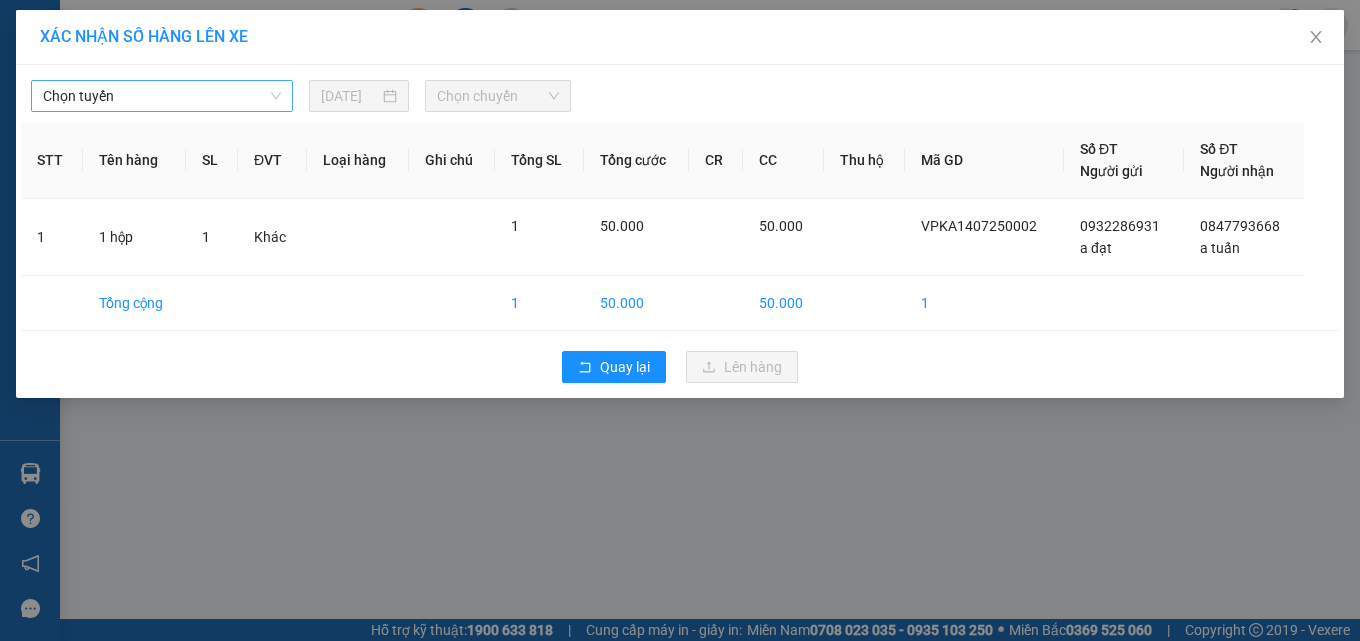 click on "Chọn tuyến" at bounding box center (162, 96) 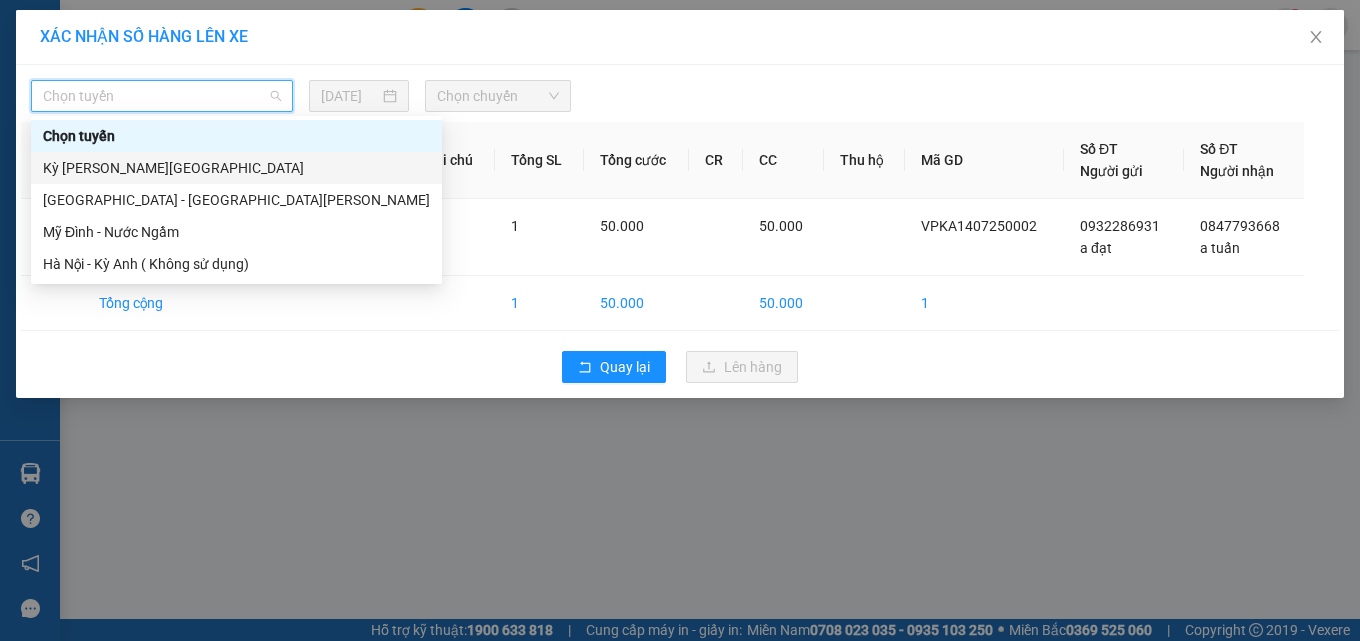 click on "Kỳ [PERSON_NAME][GEOGRAPHIC_DATA]" at bounding box center [236, 168] 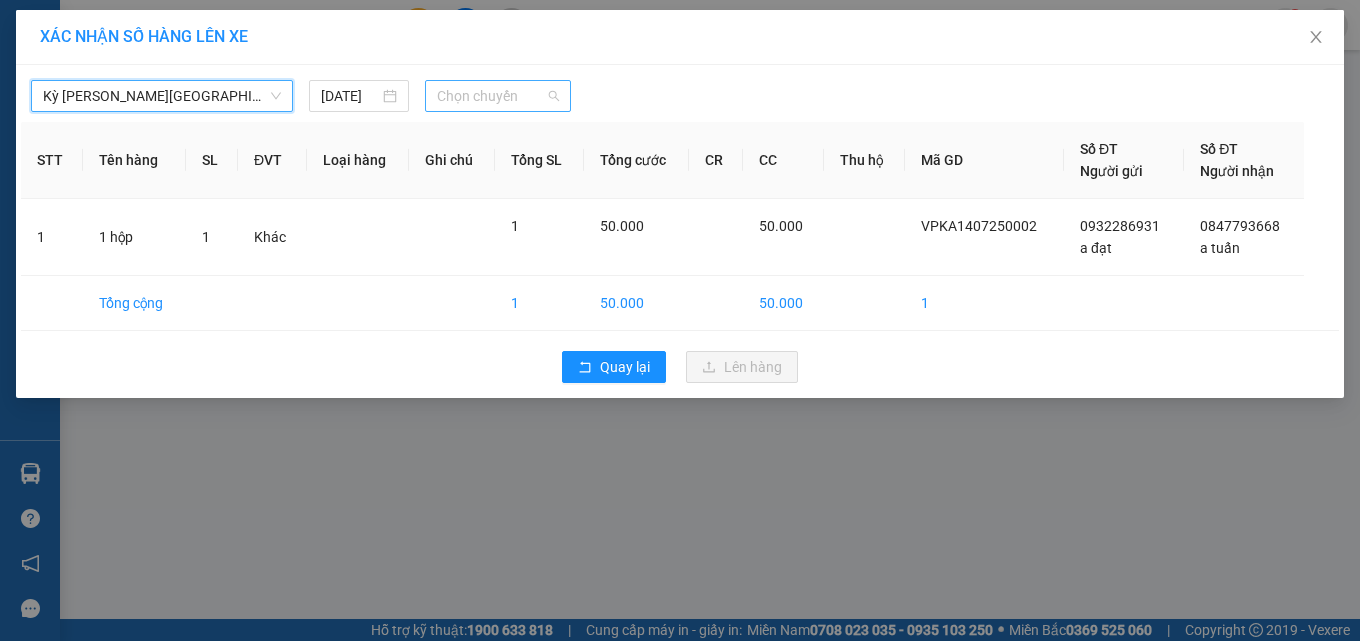 click on "Chọn chuyến" at bounding box center (498, 96) 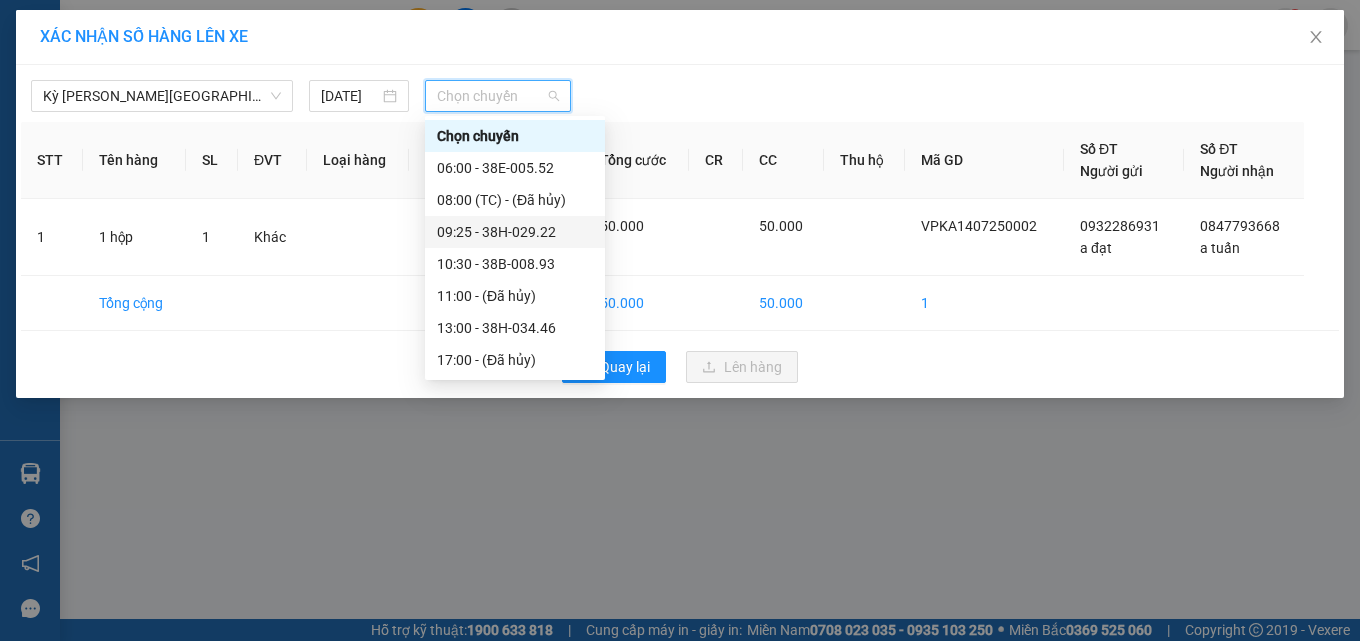 click on "09:25     - 38H-029.22" at bounding box center (515, 232) 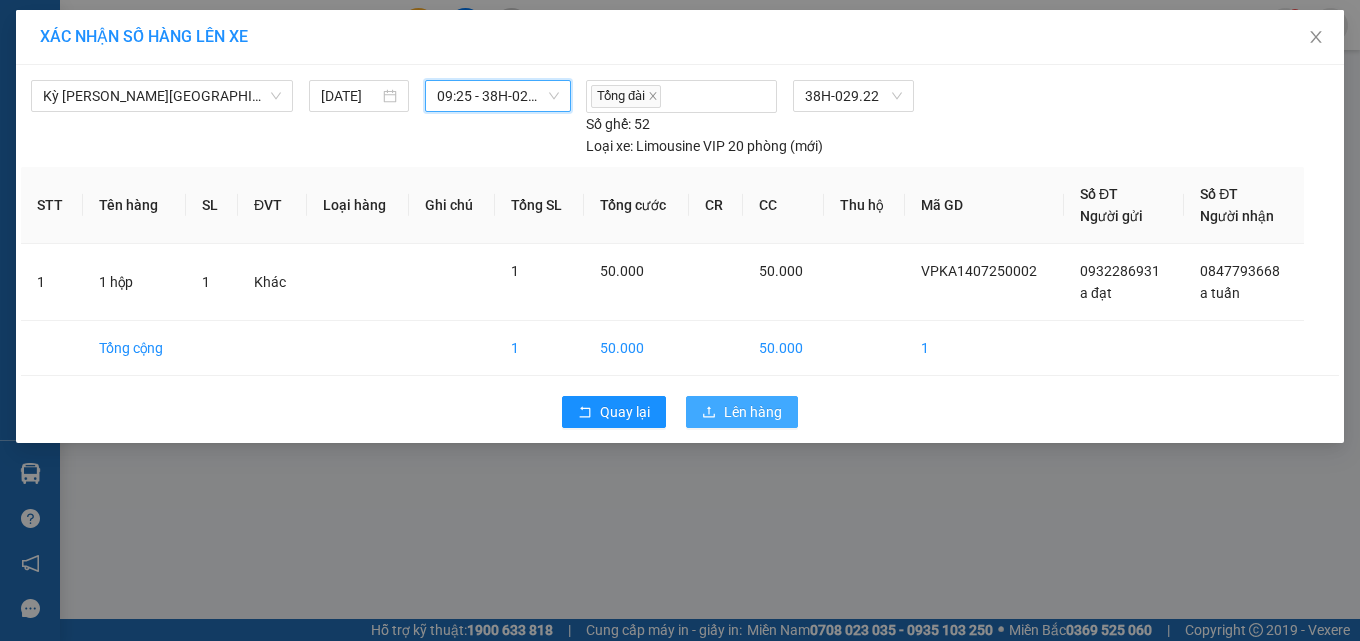 click on "Lên hàng" at bounding box center [753, 412] 